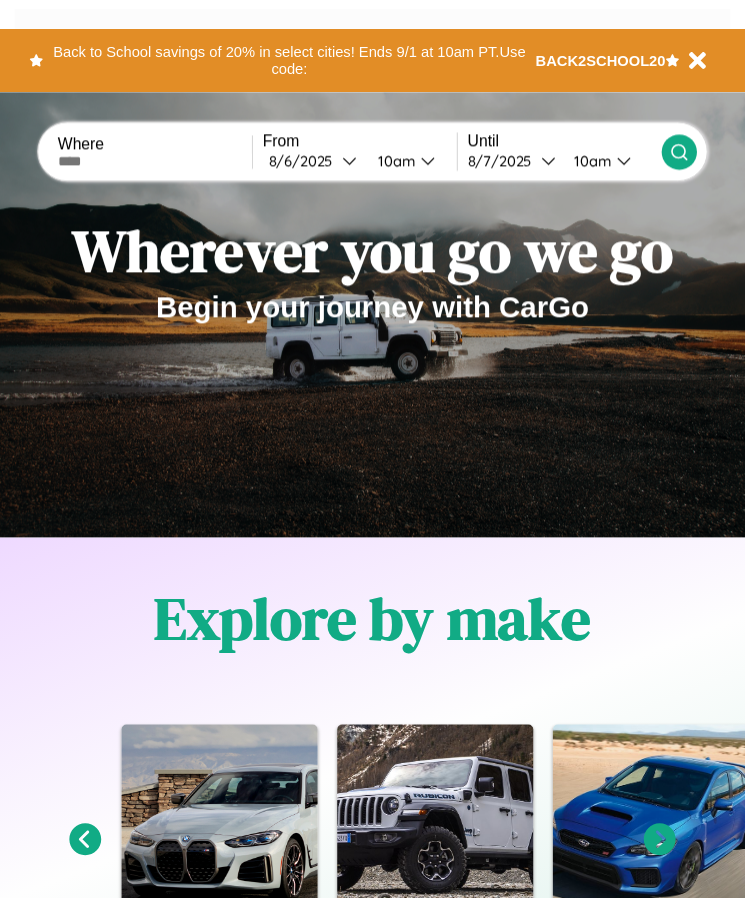 scroll, scrollTop: 0, scrollLeft: 0, axis: both 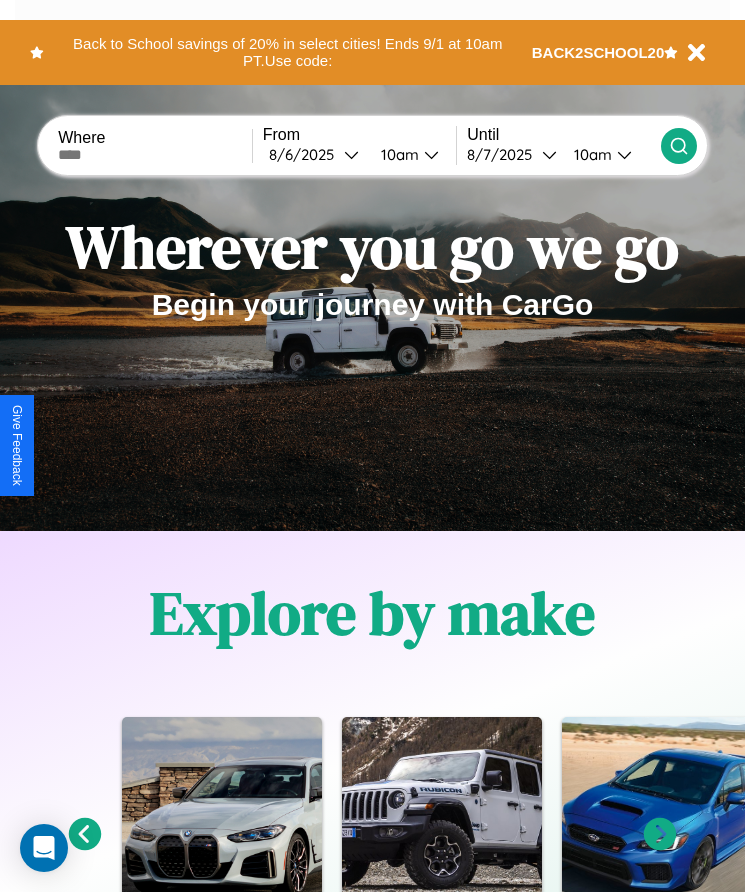 click at bounding box center (155, 155) 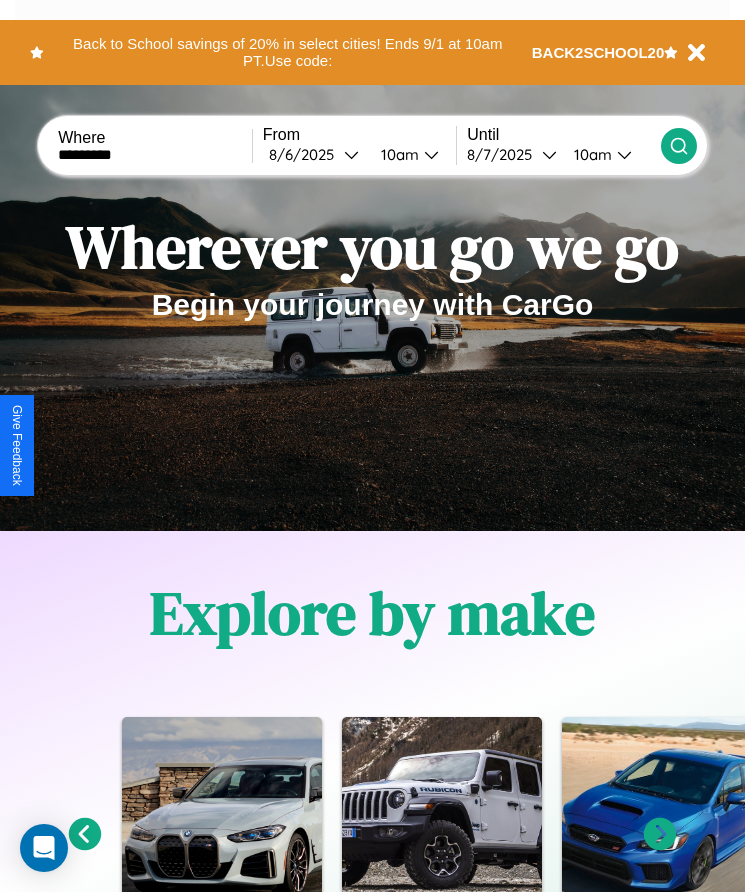 type on "*********" 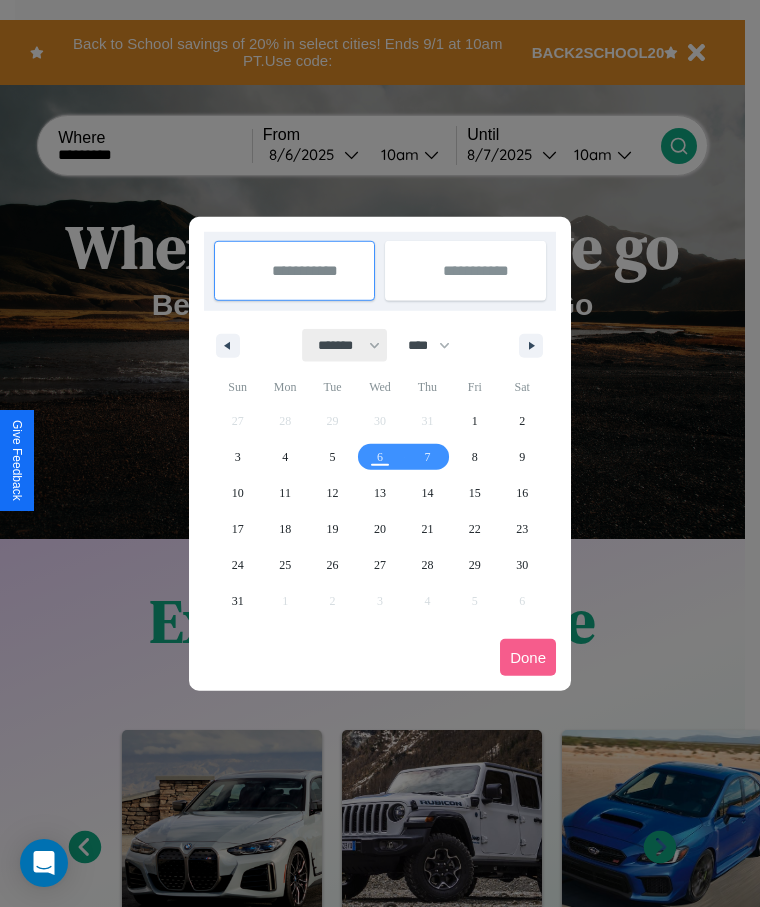 click on "******* ******** ***** ***** *** **** **** ****** ********* ******* ******** ********" at bounding box center [345, 345] 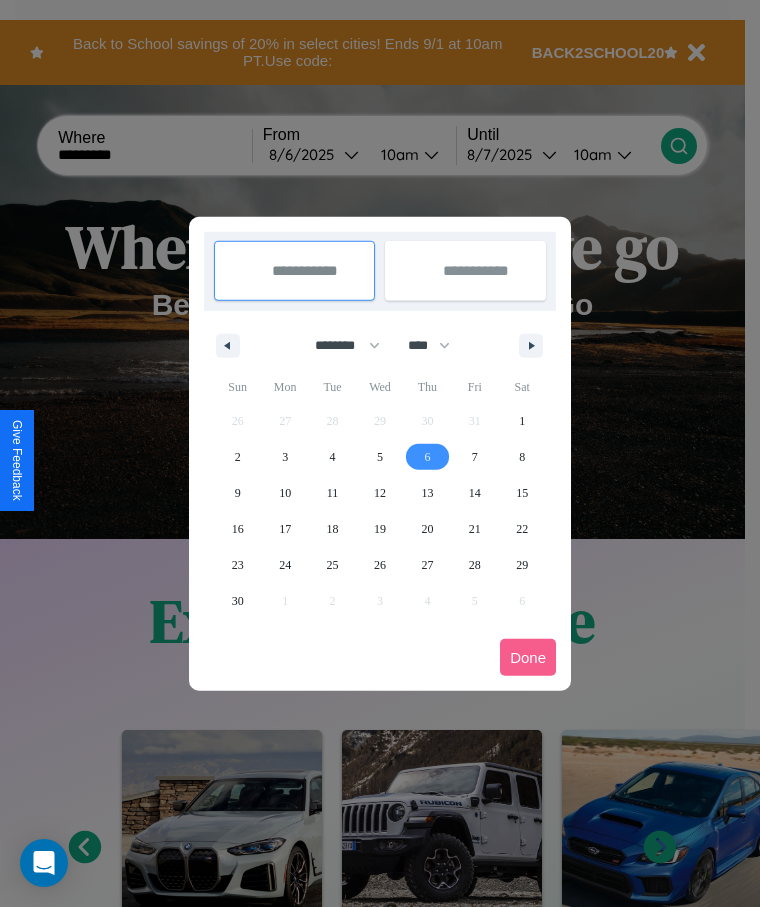 click on "6" at bounding box center [427, 457] 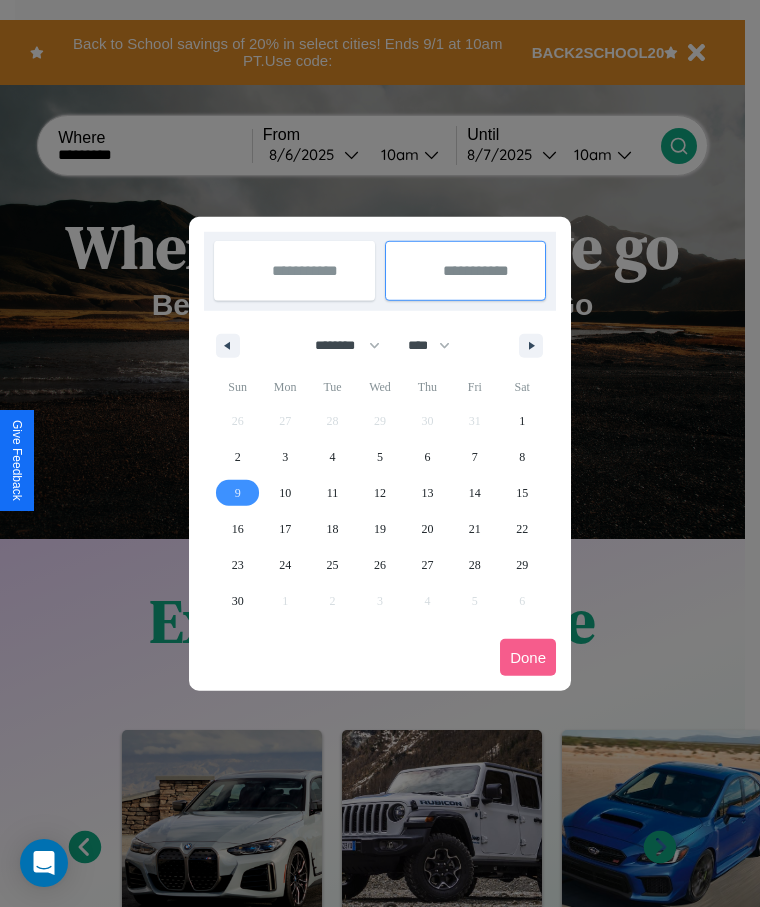 click on "9" at bounding box center [238, 493] 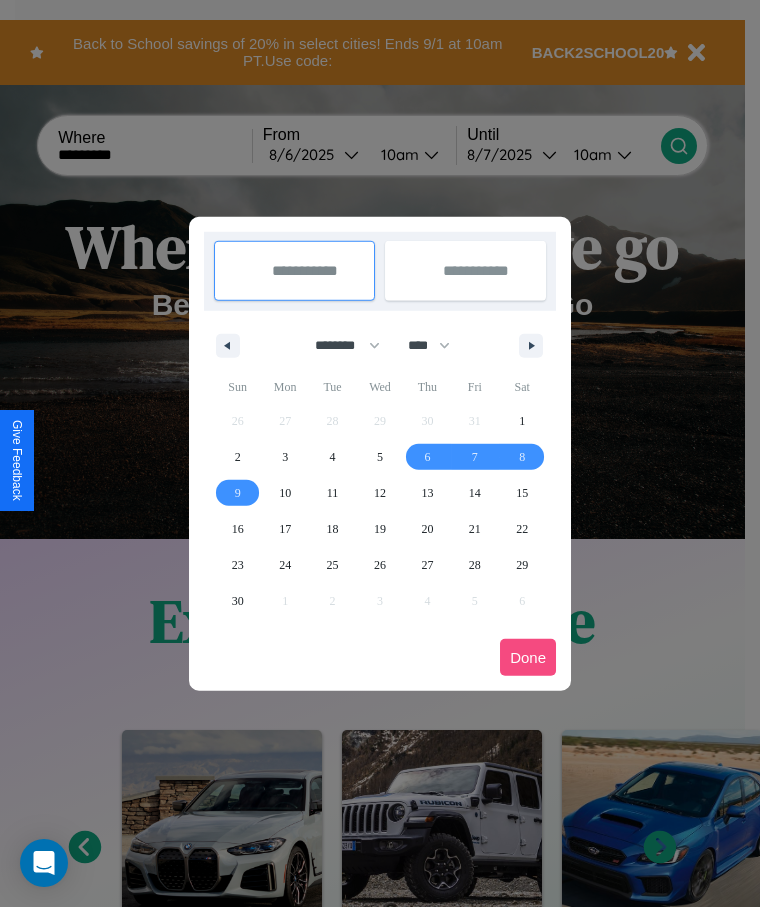 click on "Done" at bounding box center [528, 657] 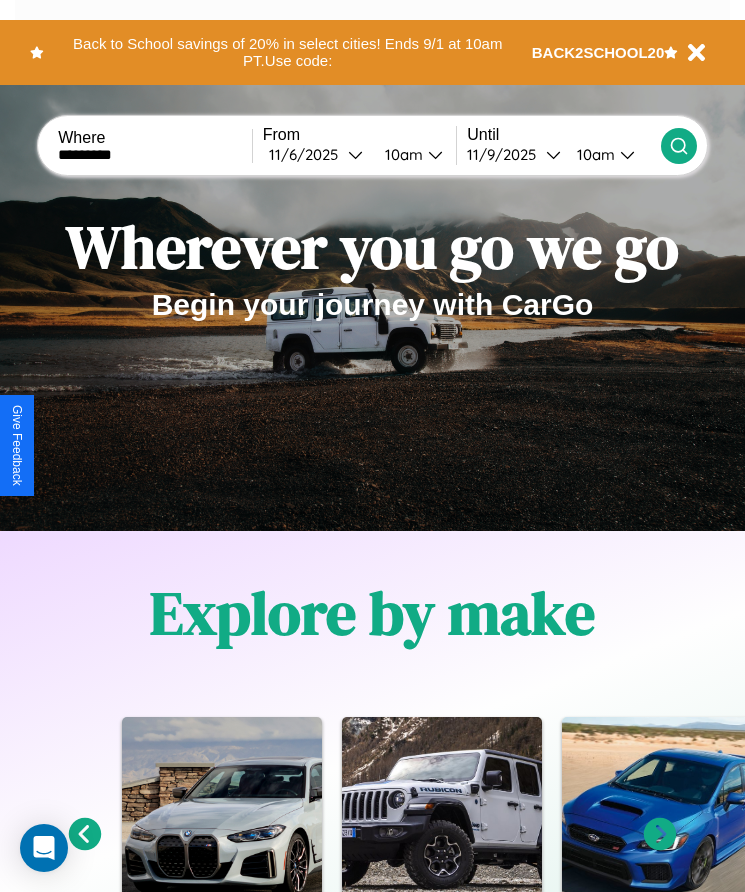 click 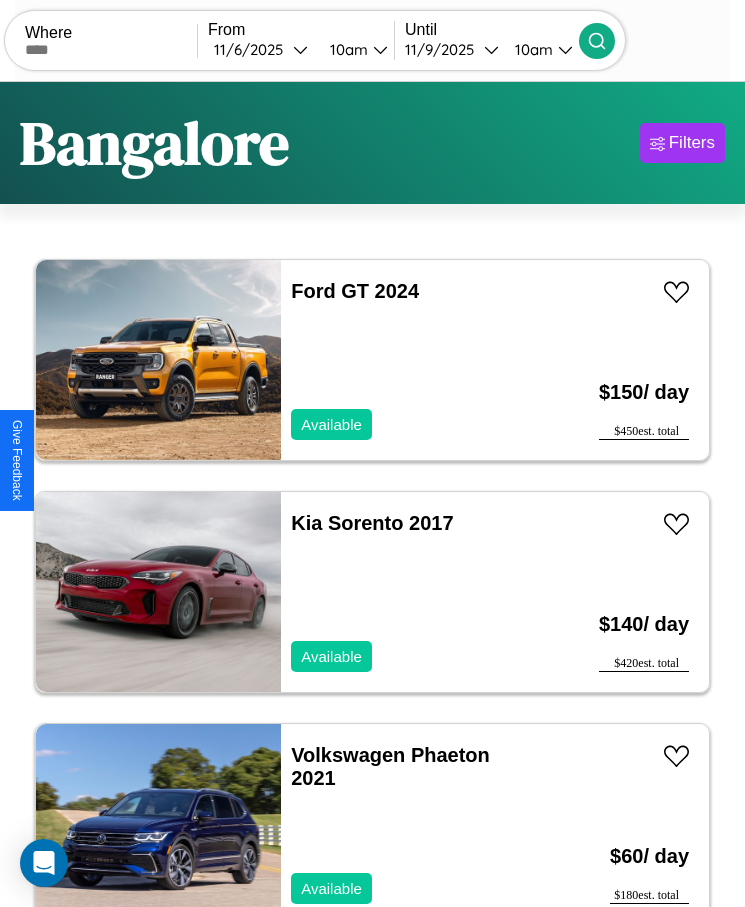 scroll, scrollTop: 50, scrollLeft: 0, axis: vertical 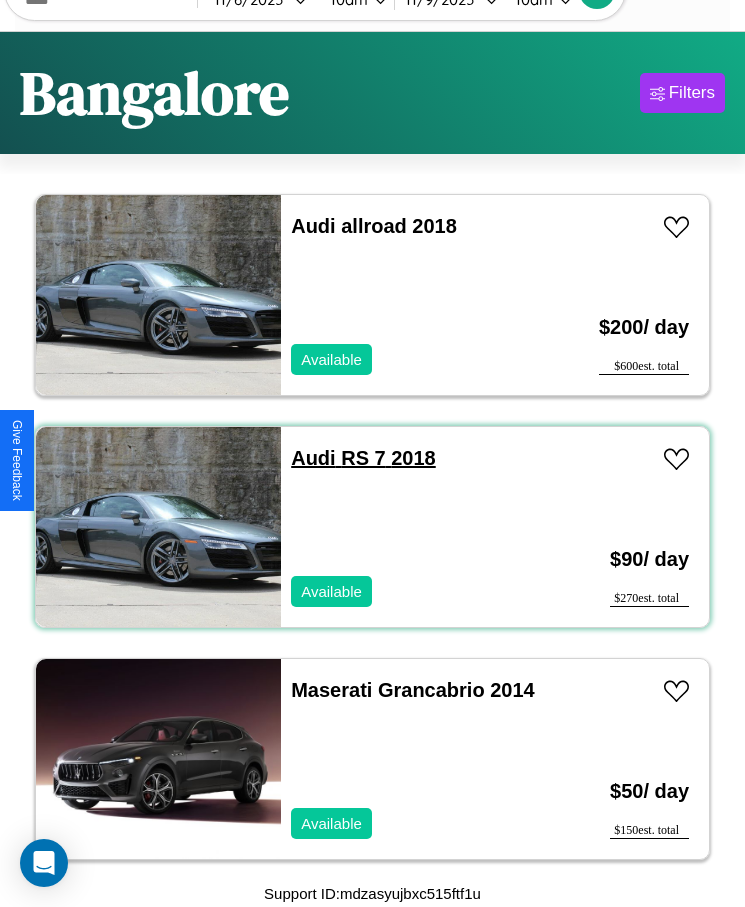 click on "Audi   RS 7   2018" at bounding box center [363, 458] 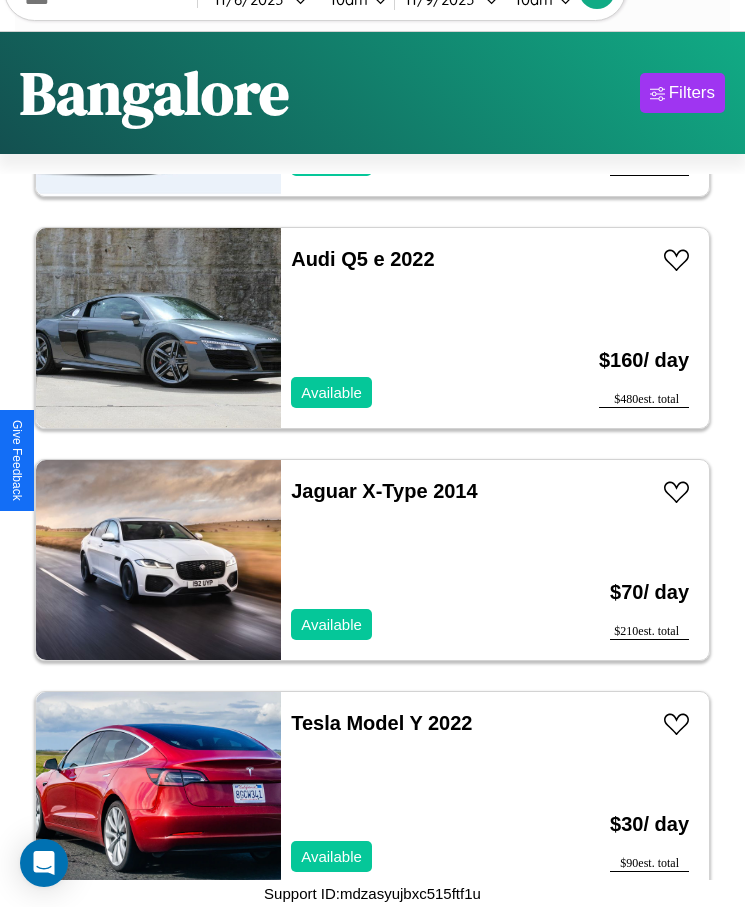scroll, scrollTop: 2567, scrollLeft: 0, axis: vertical 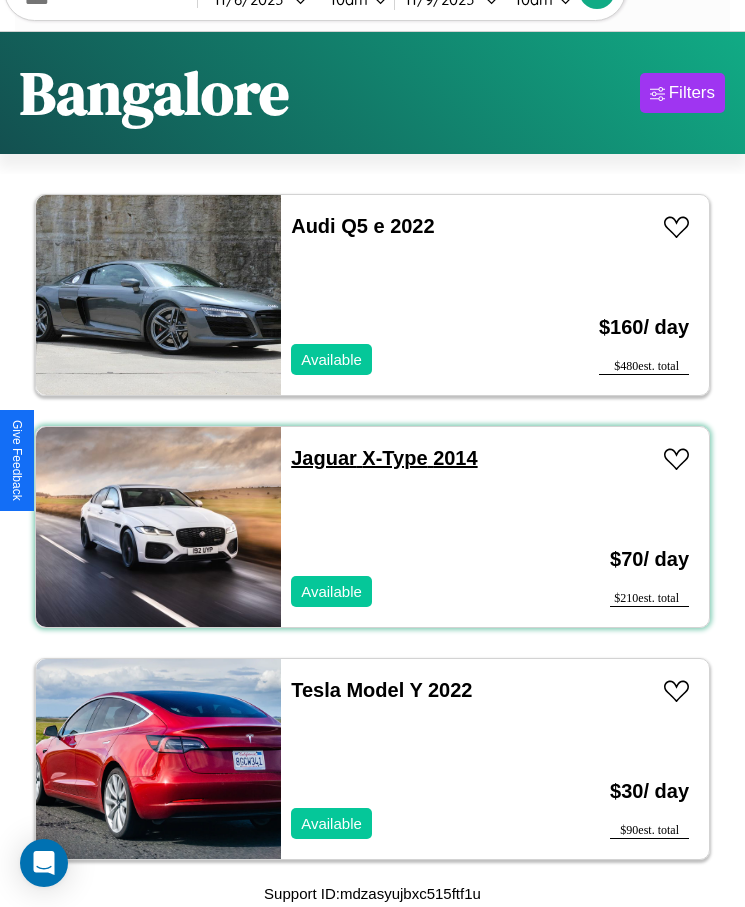 click on "Jaguar   X-Type   2014" at bounding box center (384, 458) 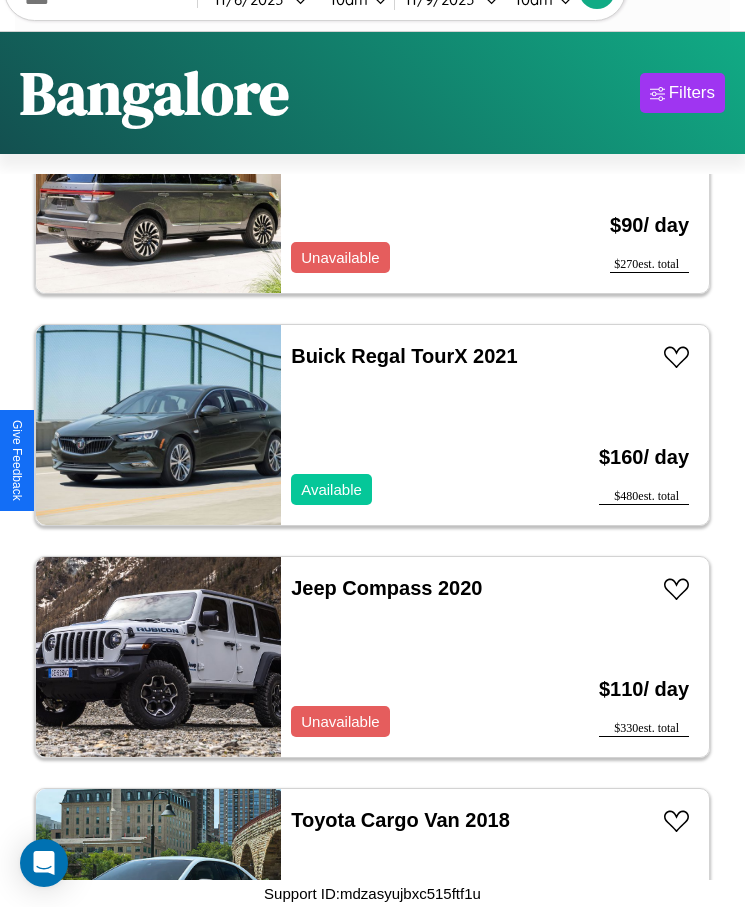 scroll, scrollTop: 4887, scrollLeft: 0, axis: vertical 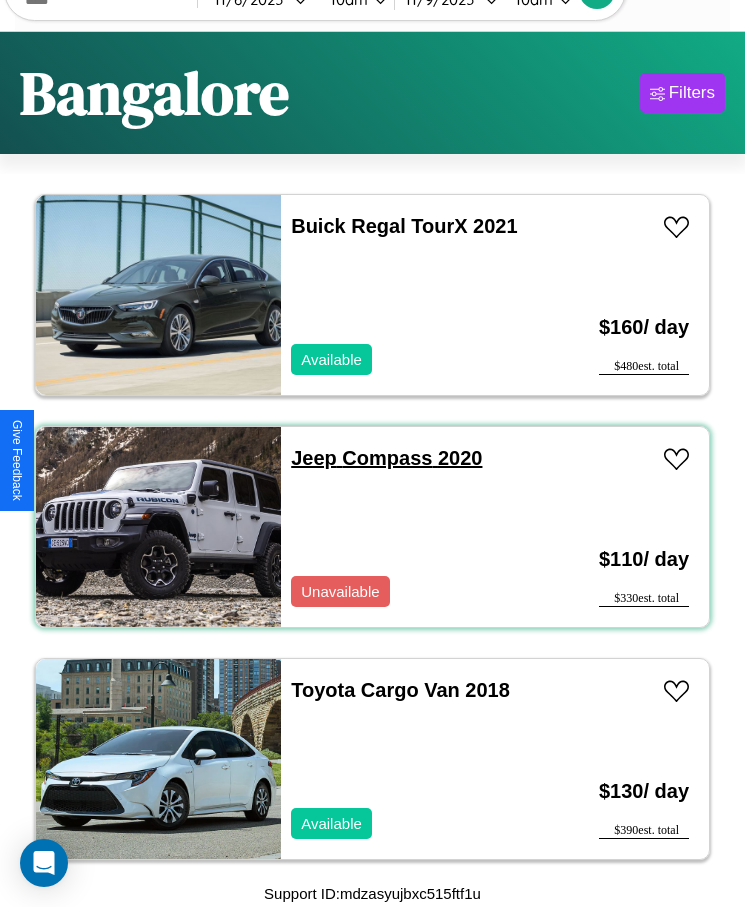 click on "Jeep   Compass   2020" at bounding box center [386, 458] 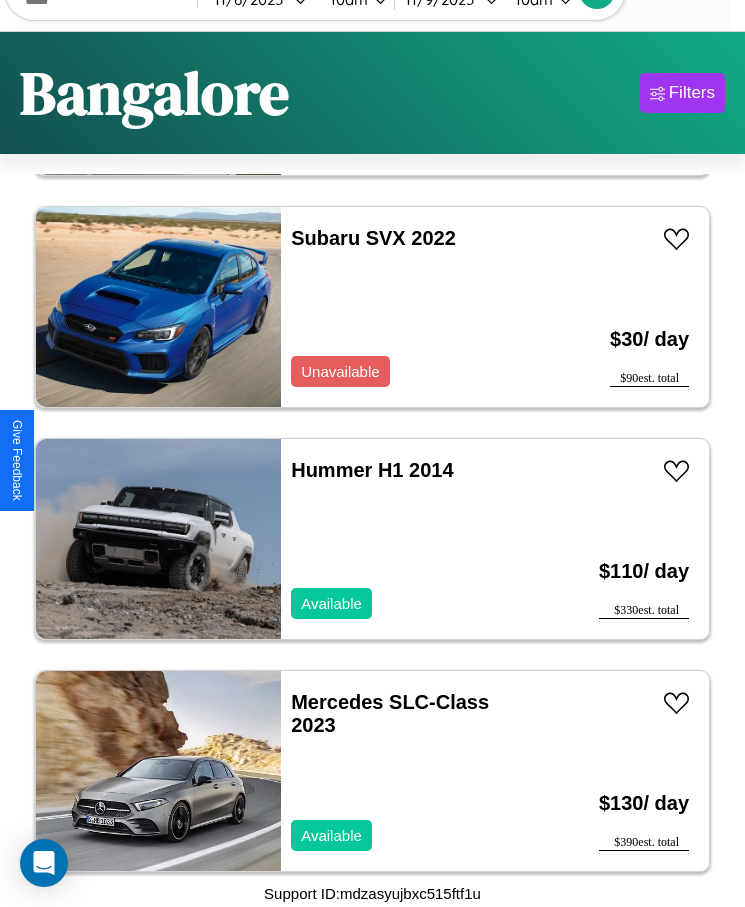 scroll, scrollTop: 5830, scrollLeft: 0, axis: vertical 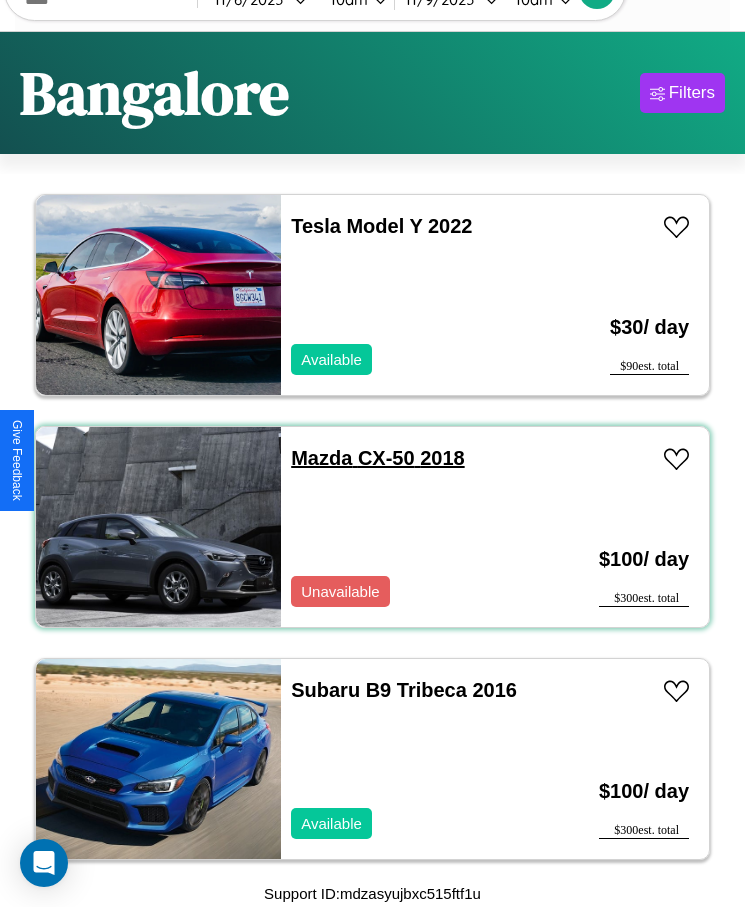 click on "Mazda   CX-50   2018" at bounding box center (377, 458) 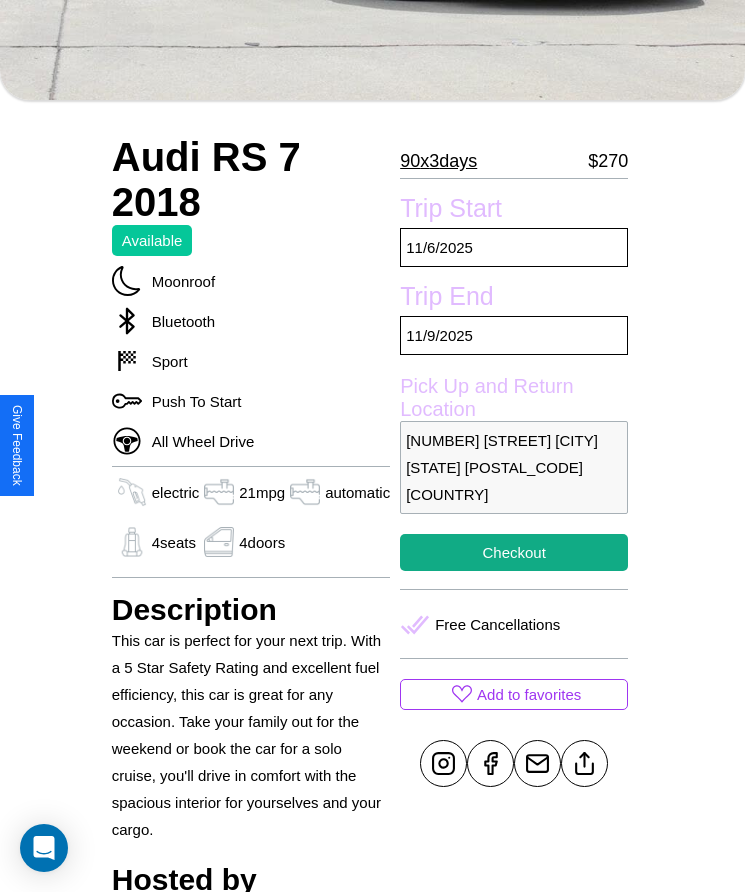 scroll, scrollTop: 485, scrollLeft: 0, axis: vertical 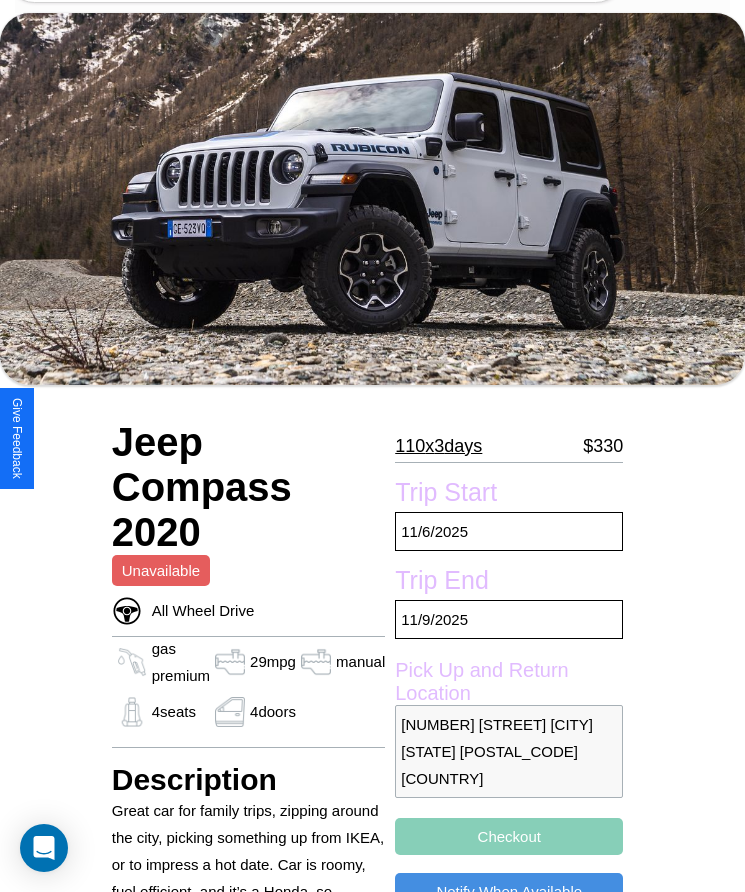 click on "110  x  3  days" at bounding box center (438, 446) 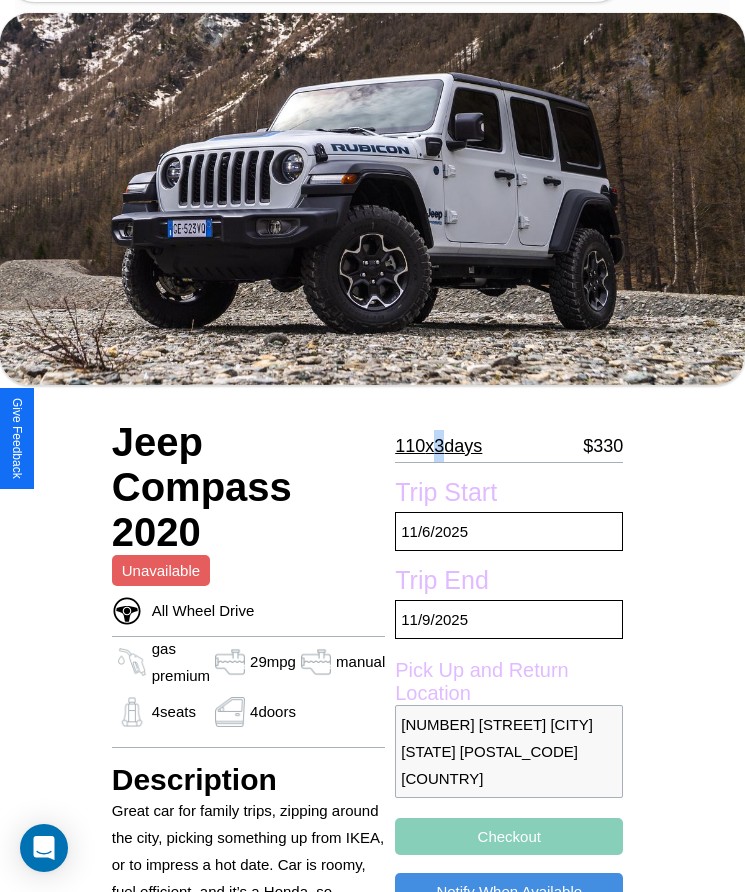 click on "110  x  3  days" at bounding box center [438, 446] 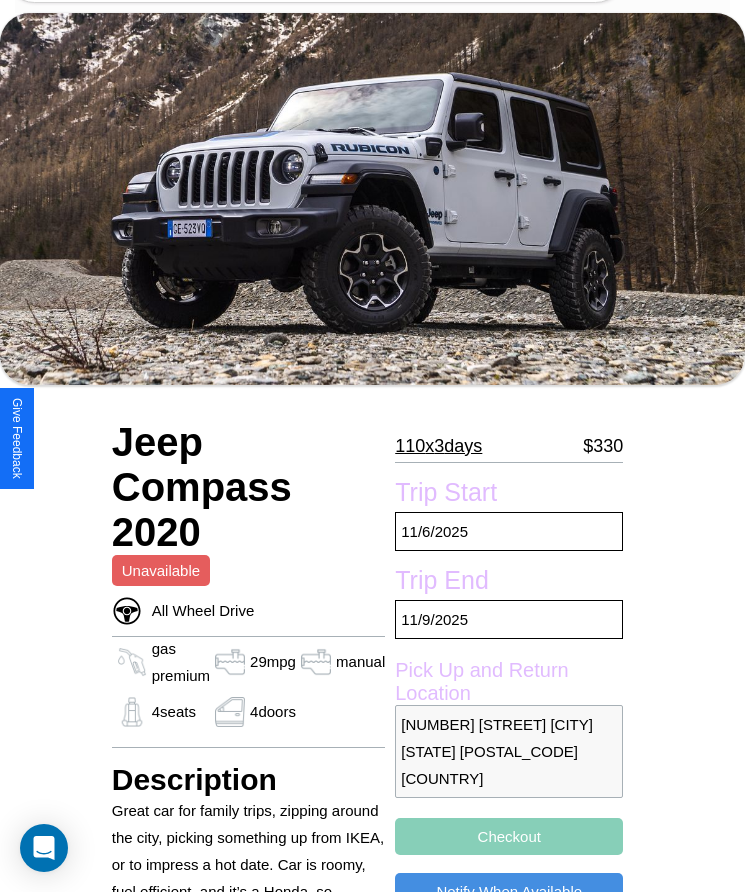 click on "110  x  3  days" at bounding box center [438, 446] 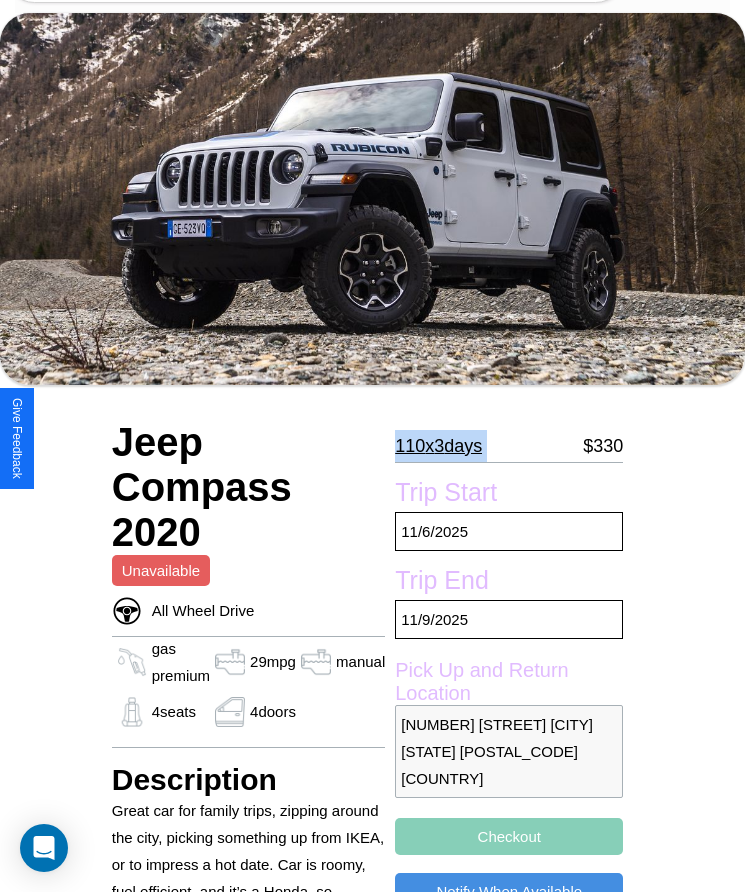 click on "110  x  3  days" at bounding box center [438, 446] 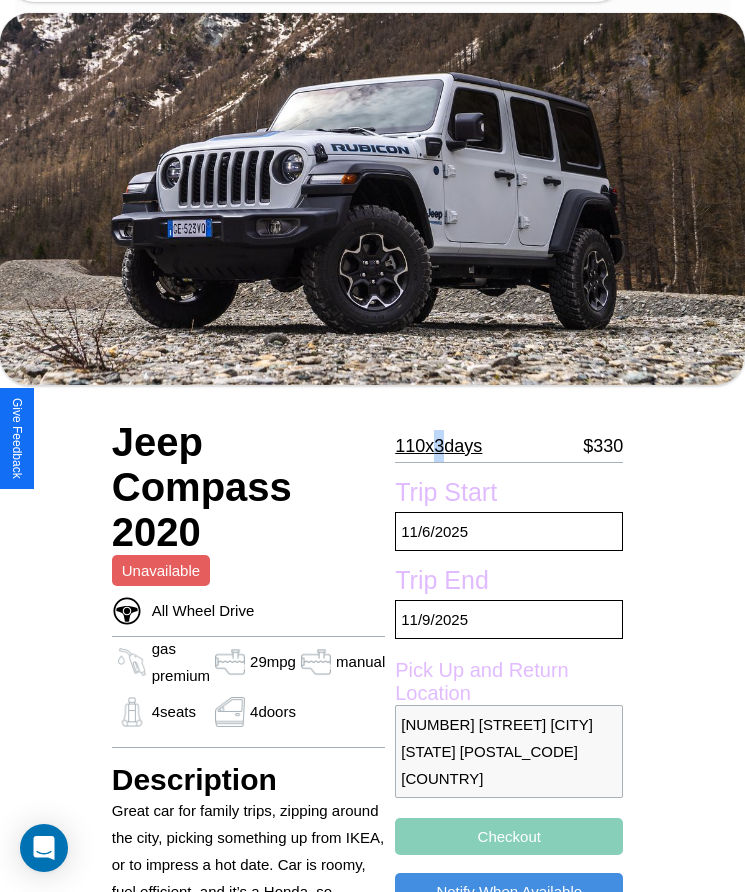 click on "110  x  3  days" at bounding box center [438, 446] 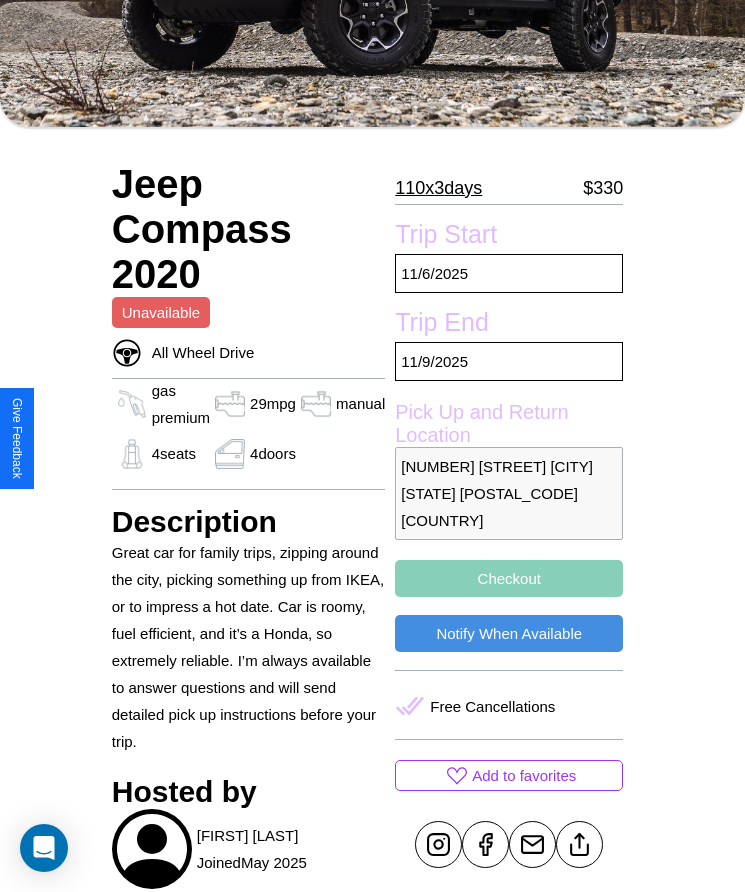 scroll, scrollTop: 360, scrollLeft: 0, axis: vertical 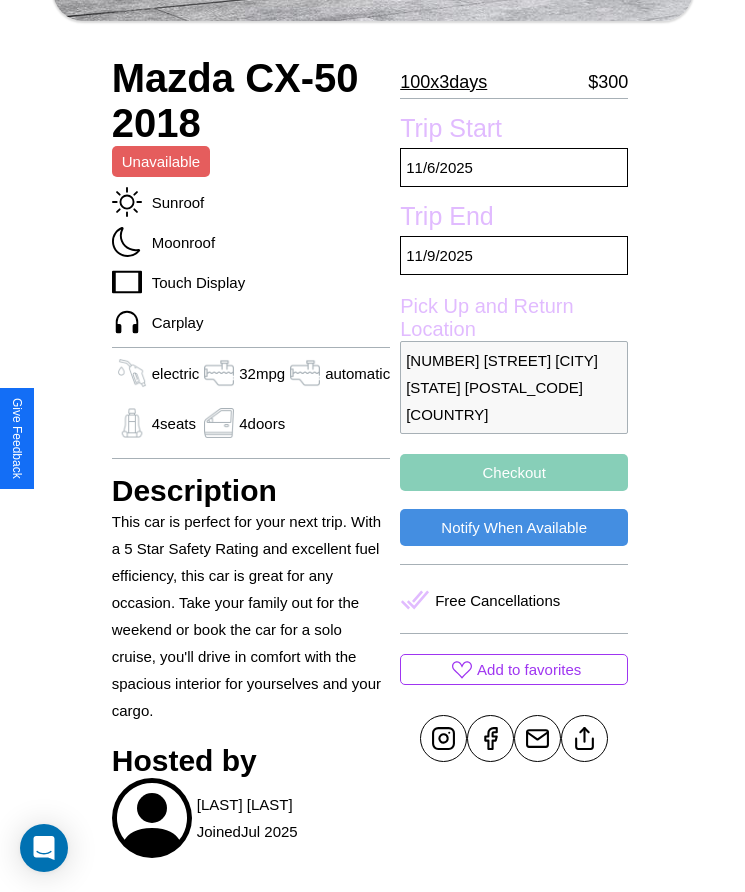 click on "Checkout" at bounding box center [514, 472] 